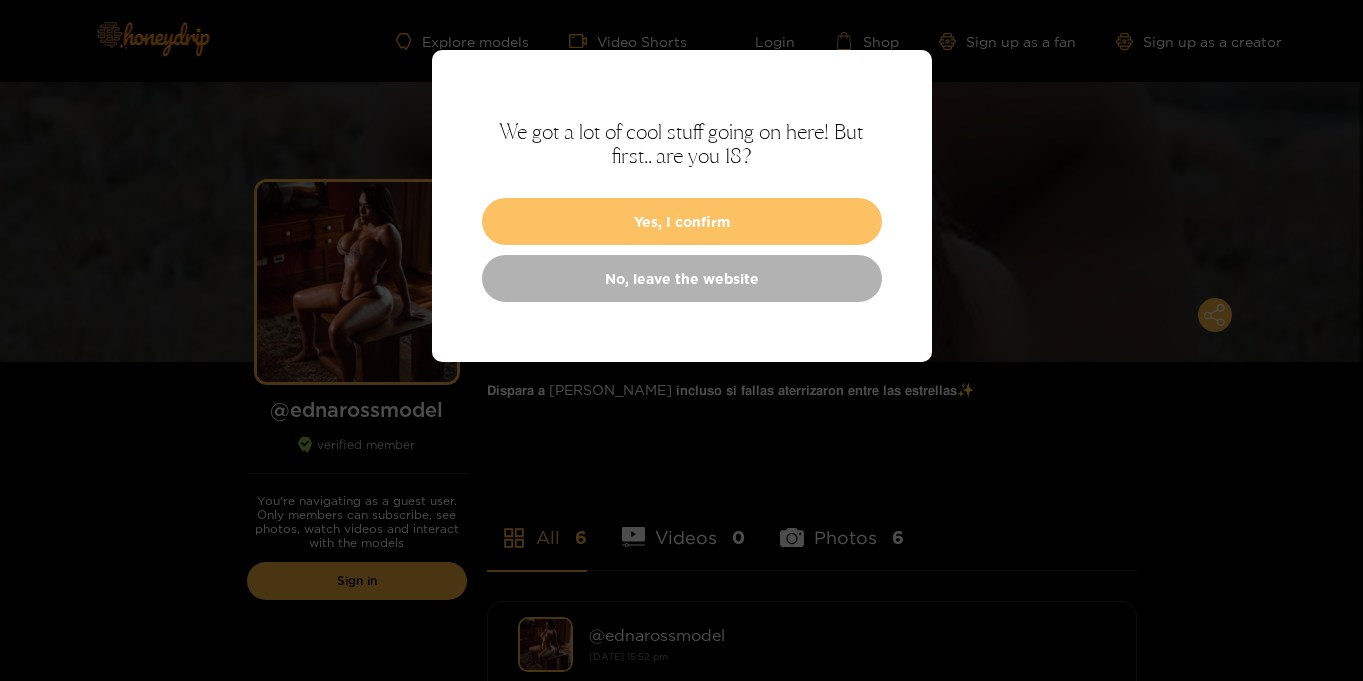 scroll, scrollTop: 0, scrollLeft: 0, axis: both 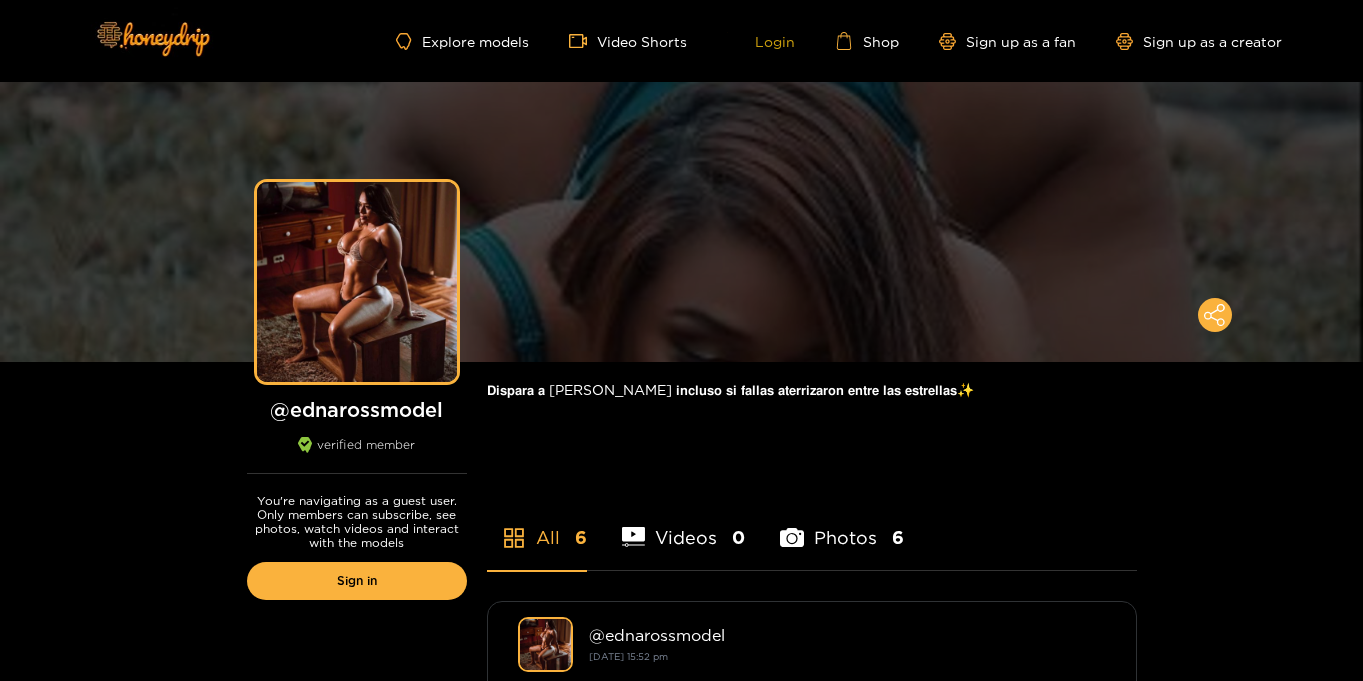 click on "Login" at bounding box center [761, 41] 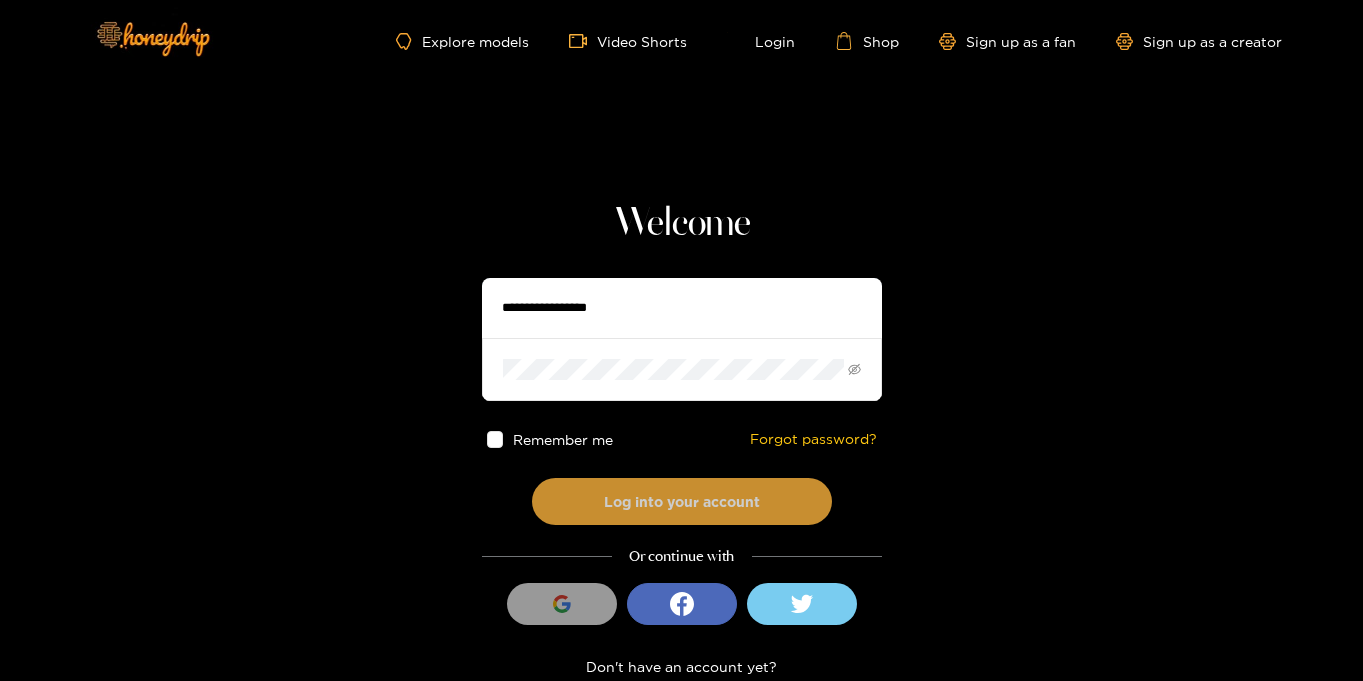 type on "**********" 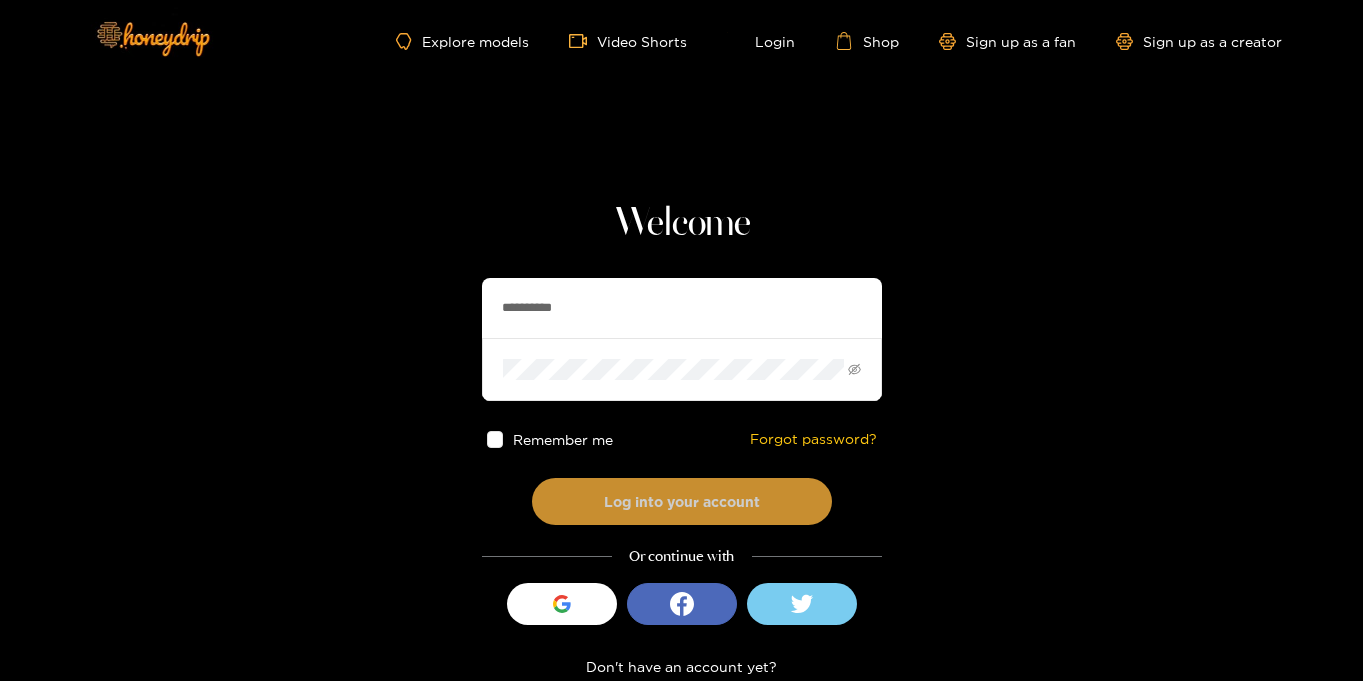 click on "Log into your account" at bounding box center [682, 501] 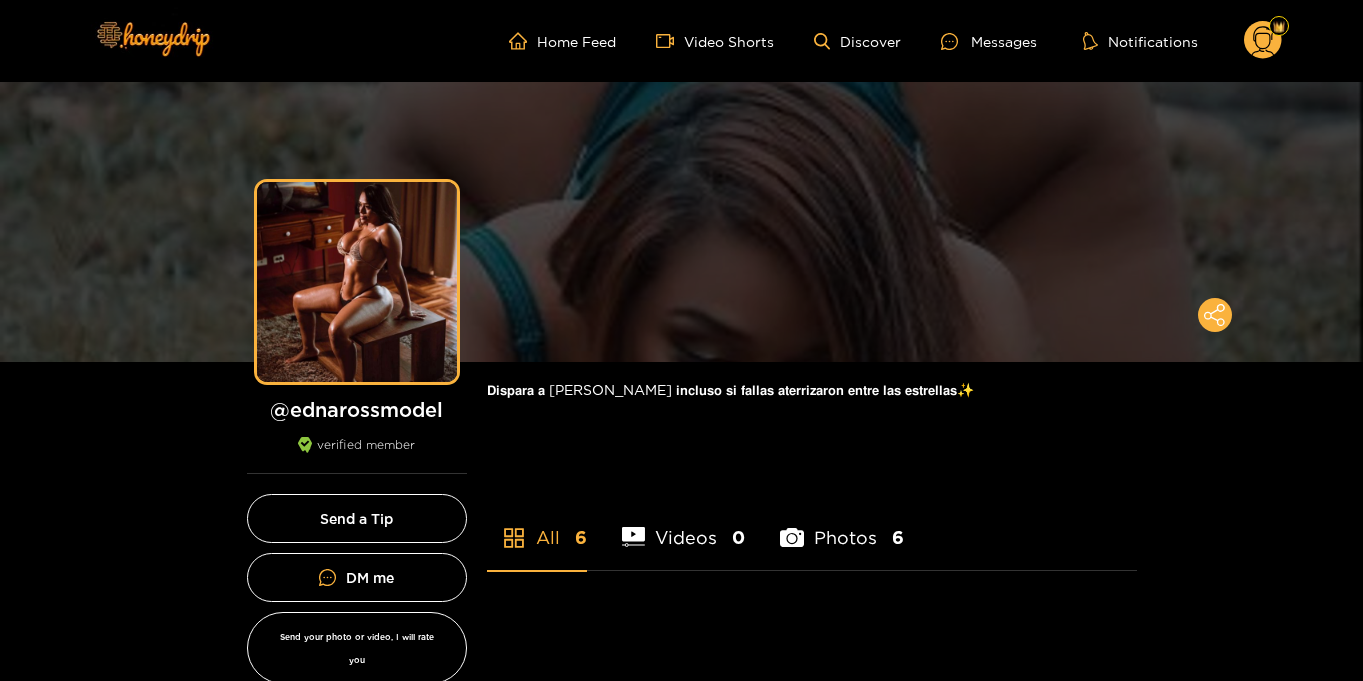 scroll, scrollTop: 0, scrollLeft: 0, axis: both 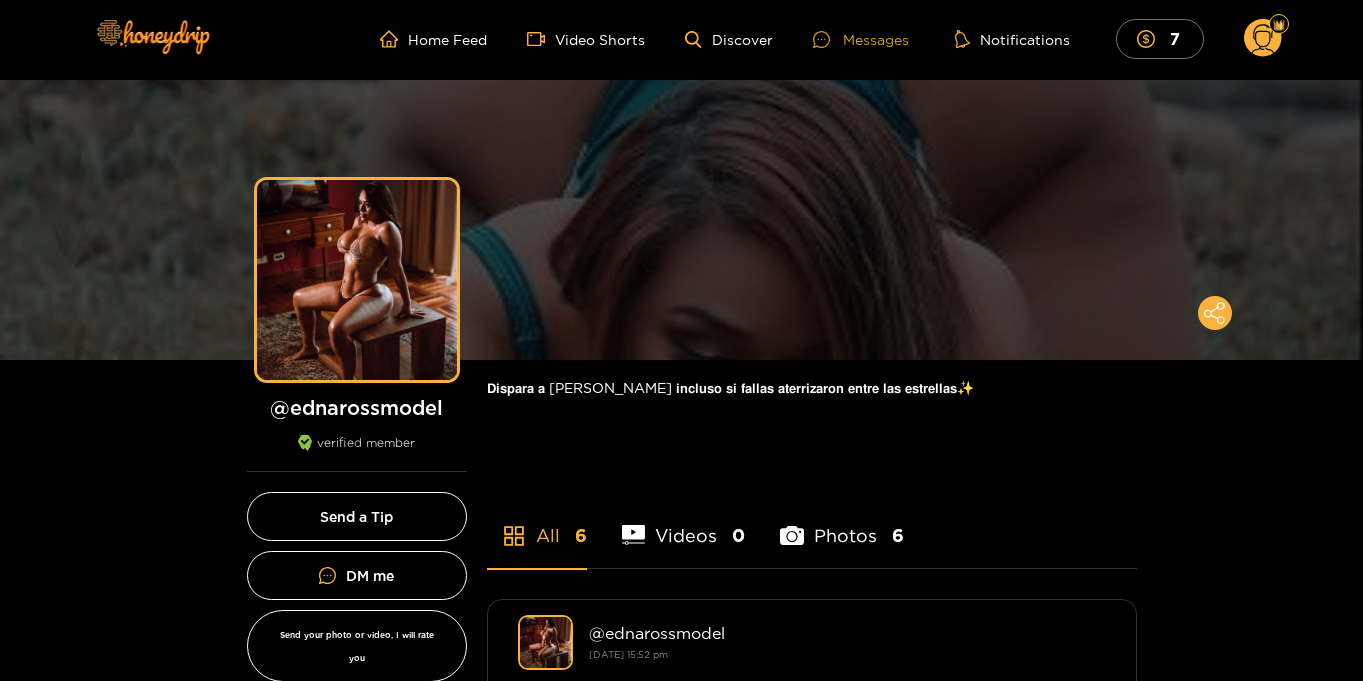 click at bounding box center (828, 39) 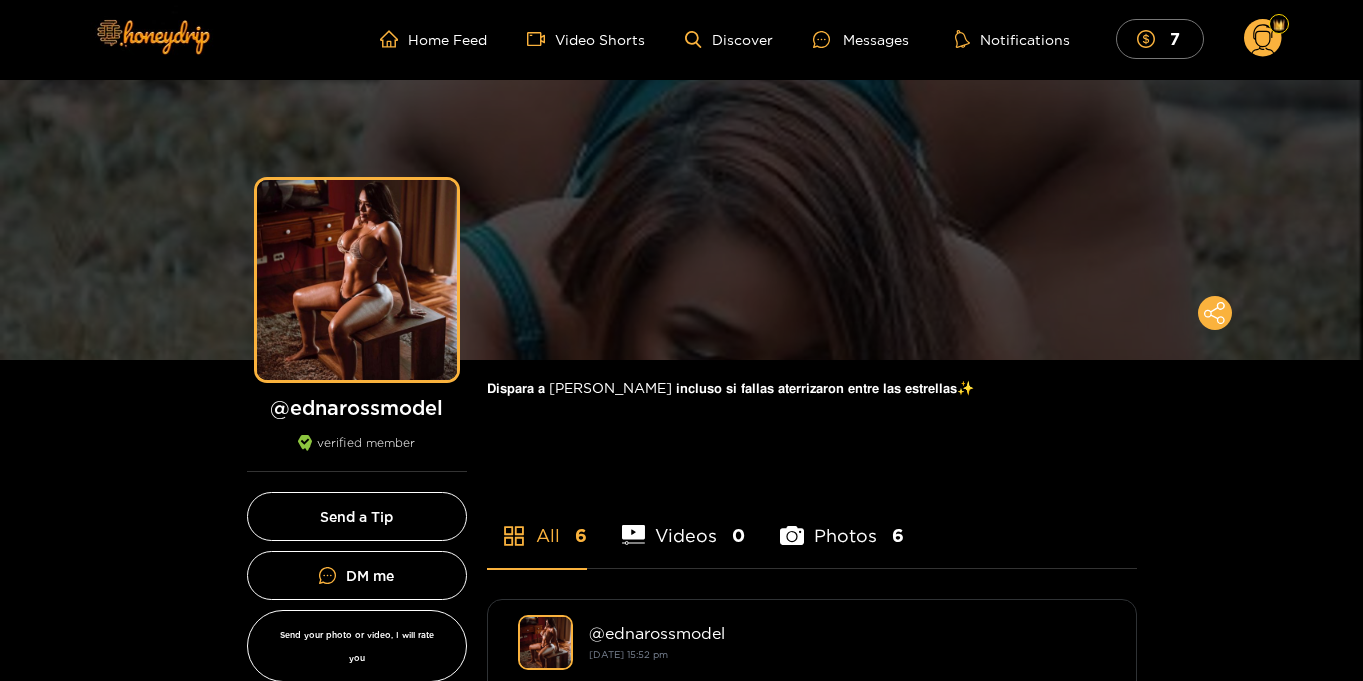 scroll, scrollTop: 0, scrollLeft: 0, axis: both 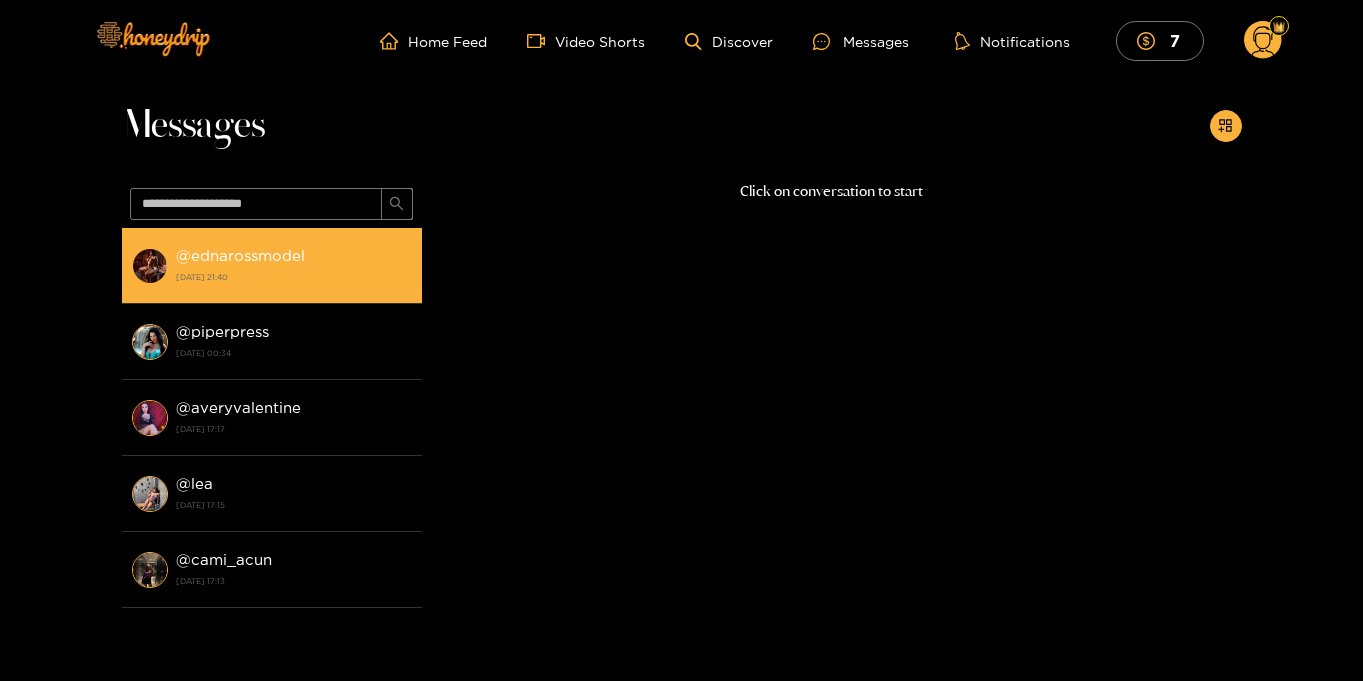 click on "@ ednarossmodel 8 July 2025 21:40" at bounding box center [294, 265] 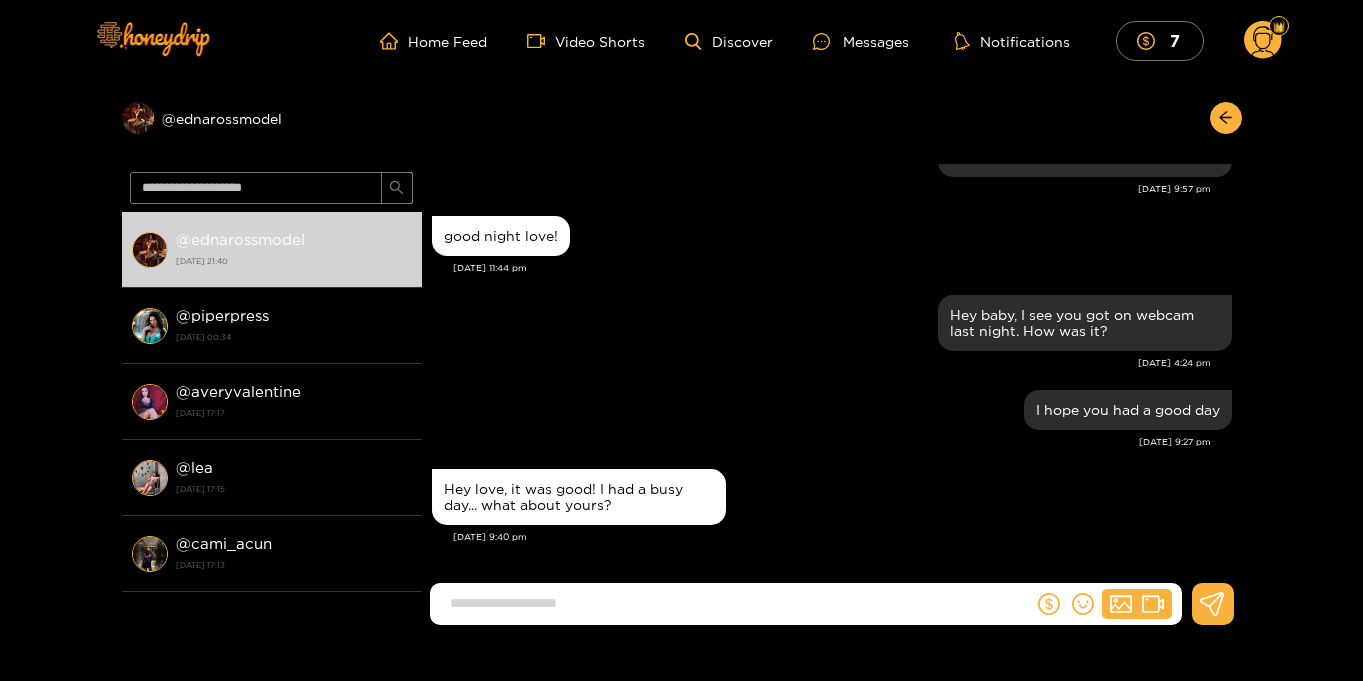 scroll, scrollTop: 1734, scrollLeft: 0, axis: vertical 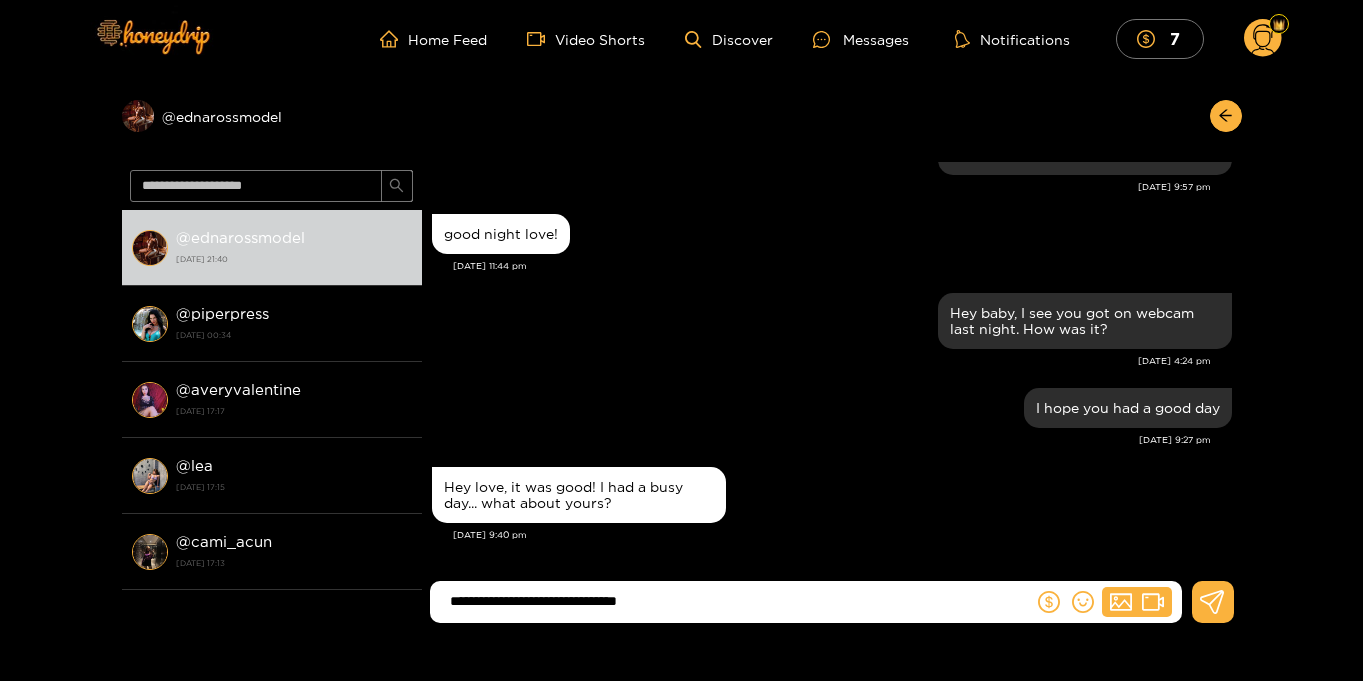 type on "**********" 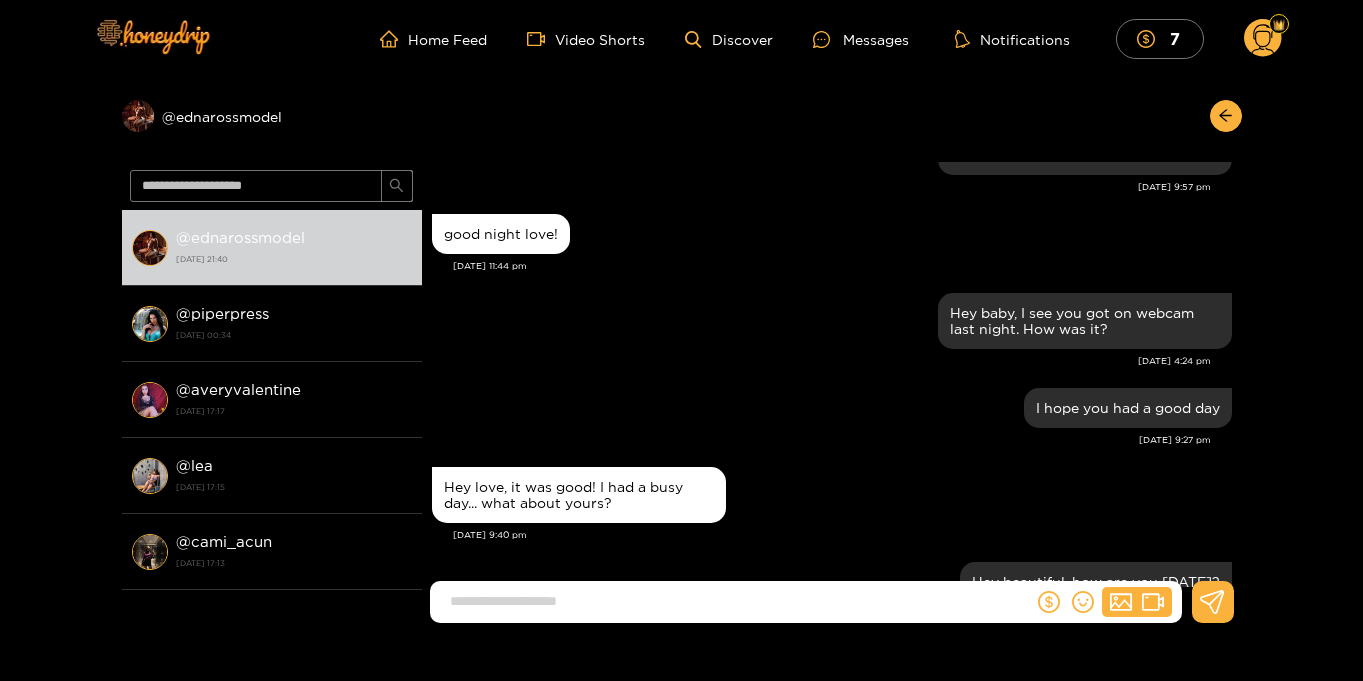 scroll, scrollTop: 1813, scrollLeft: 0, axis: vertical 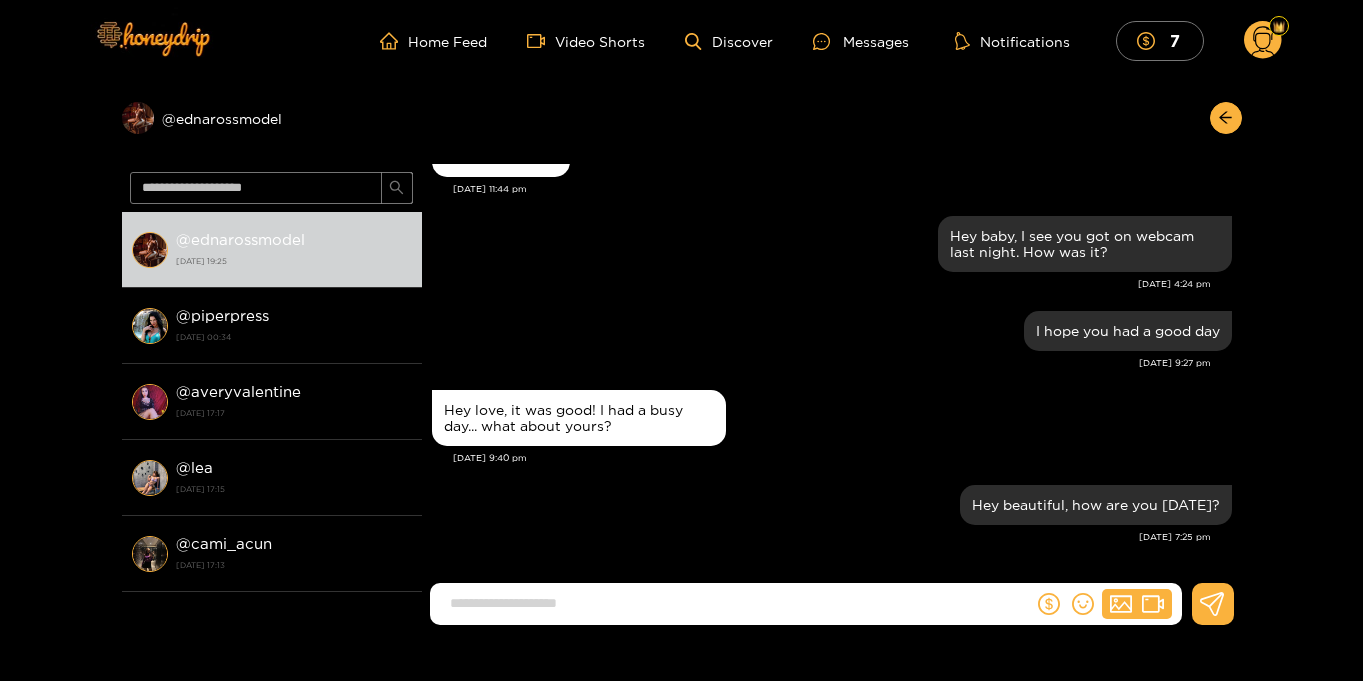 click 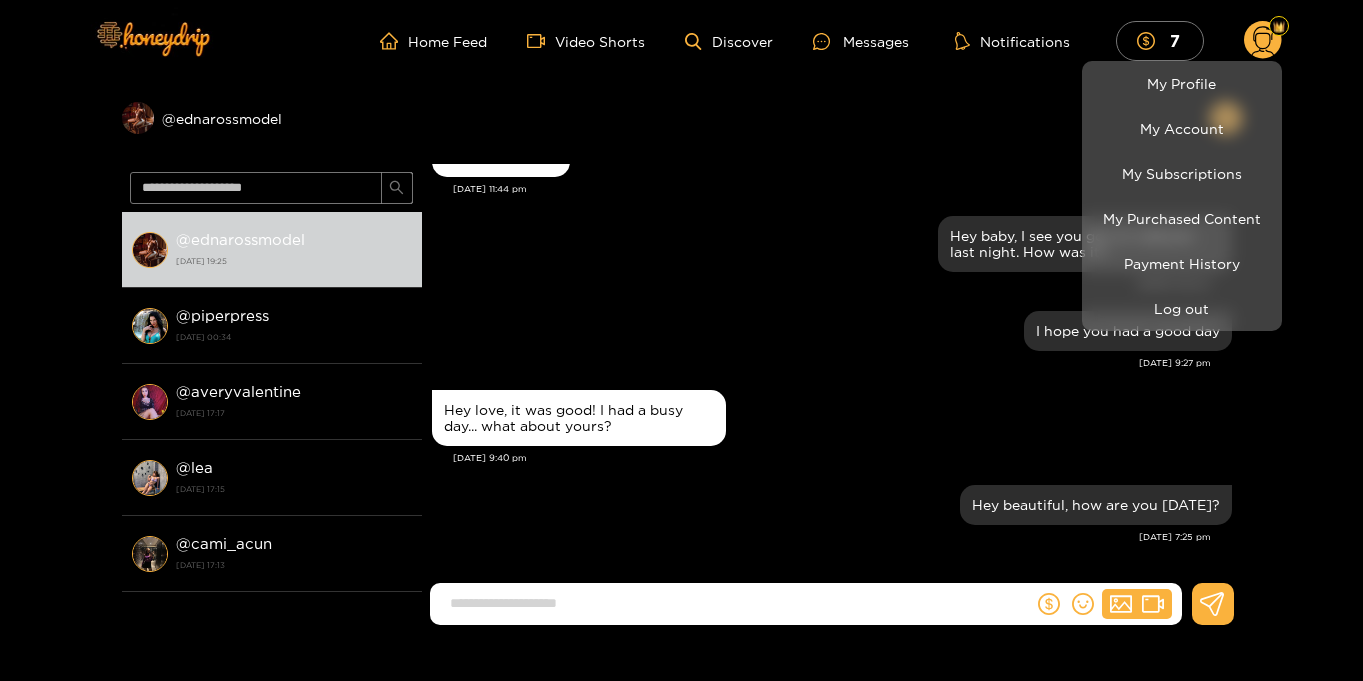 click at bounding box center (681, 340) 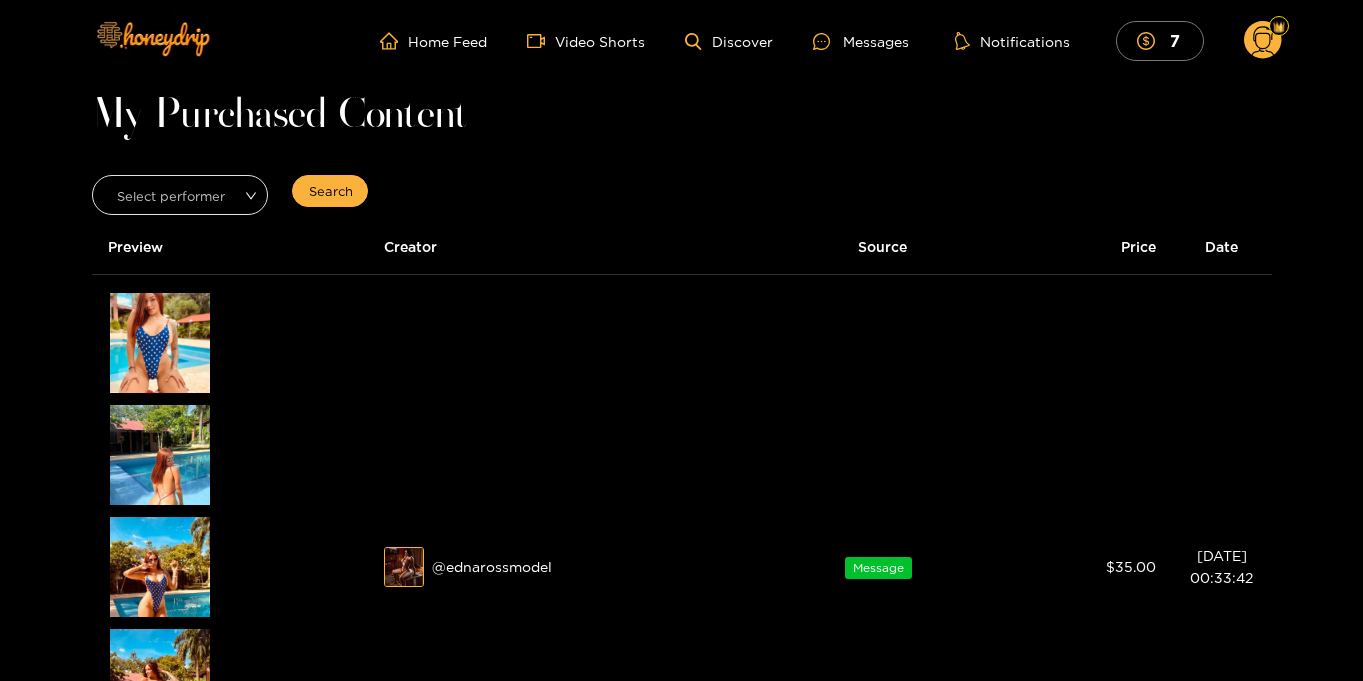 scroll, scrollTop: 0, scrollLeft: 0, axis: both 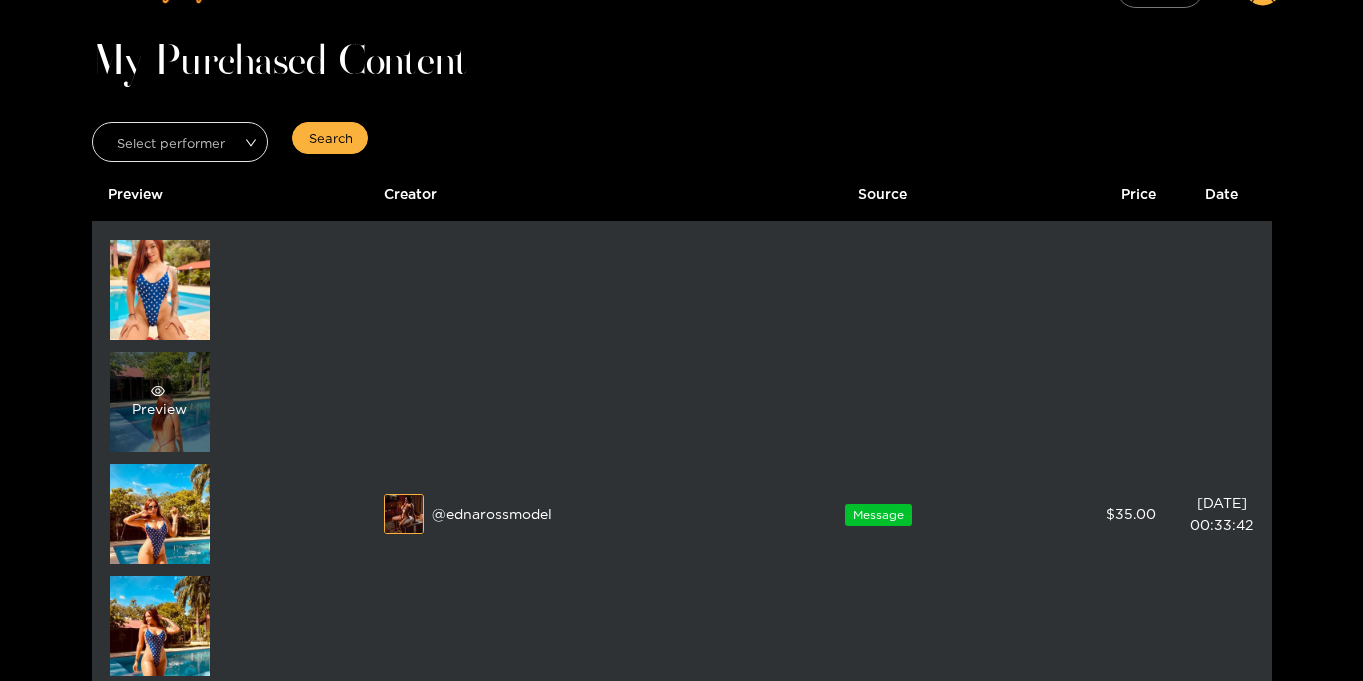 click on "Preview" at bounding box center (159, 402) 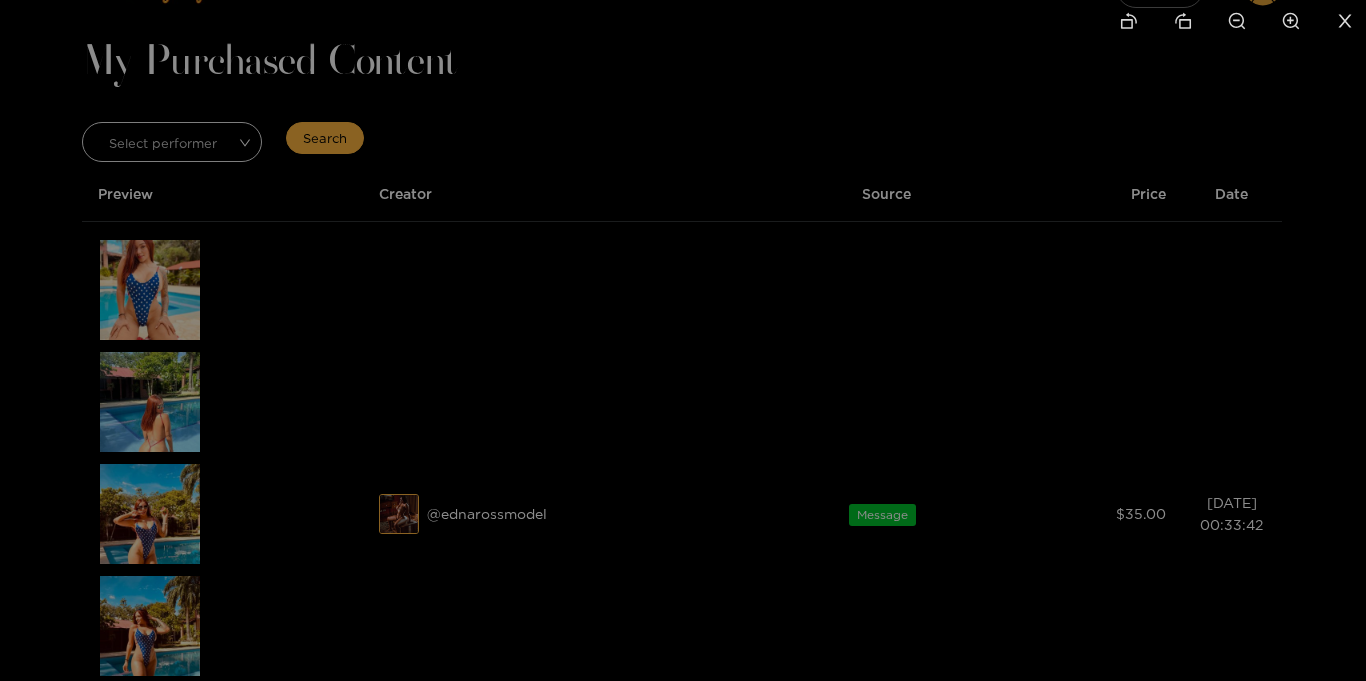 drag, startPoint x: 908, startPoint y: 501, endPoint x: 889, endPoint y: 4, distance: 497.36304 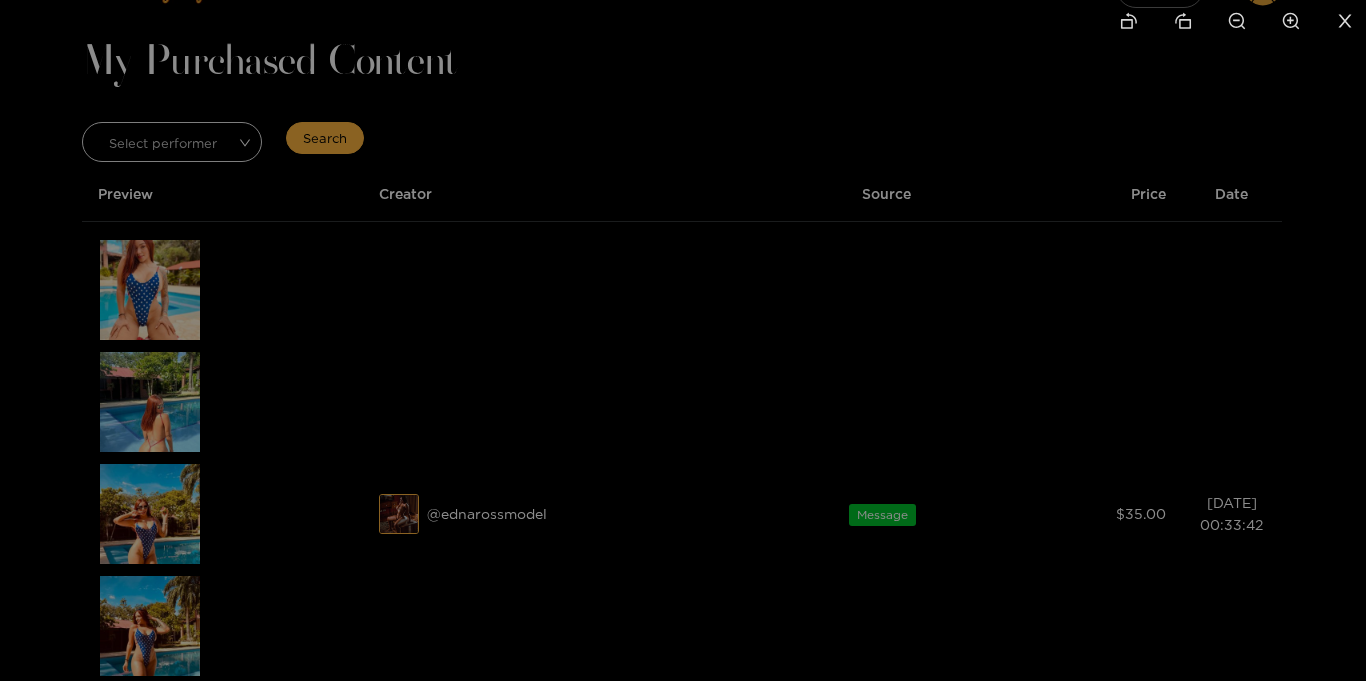 drag, startPoint x: 883, startPoint y: 499, endPoint x: 887, endPoint y: -79, distance: 578.01385 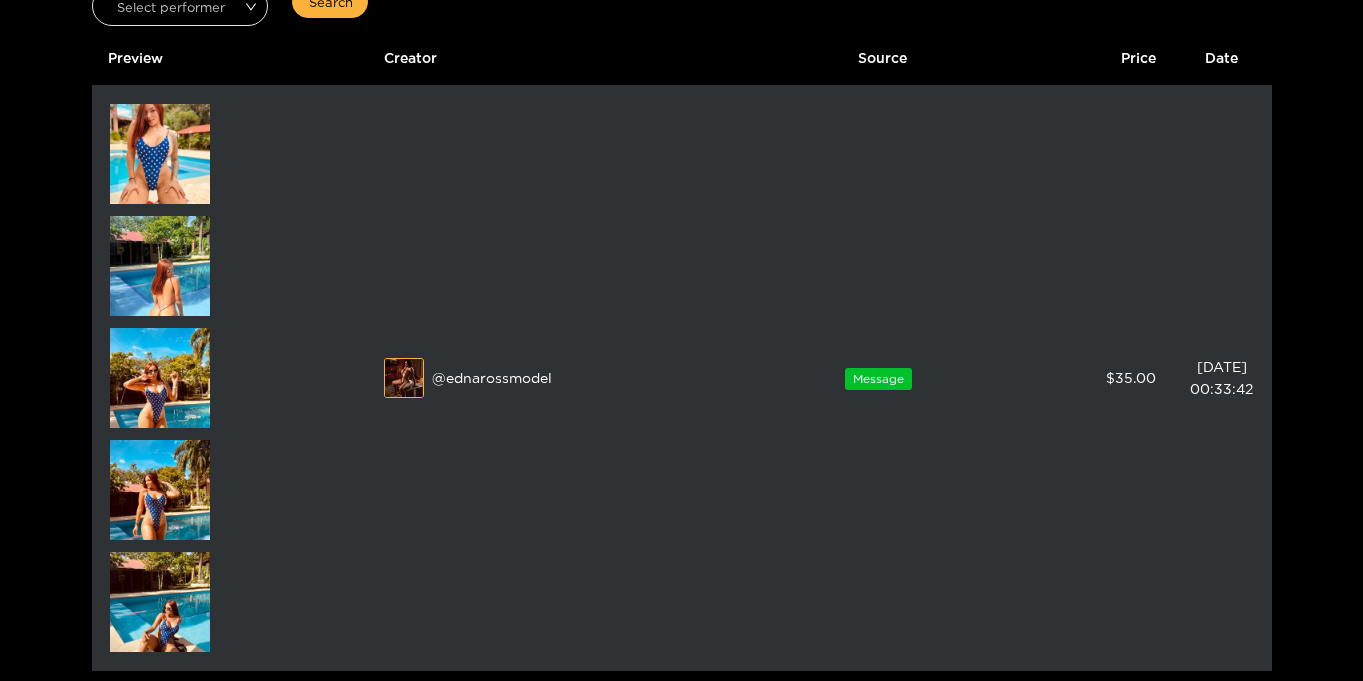 scroll, scrollTop: 192, scrollLeft: 0, axis: vertical 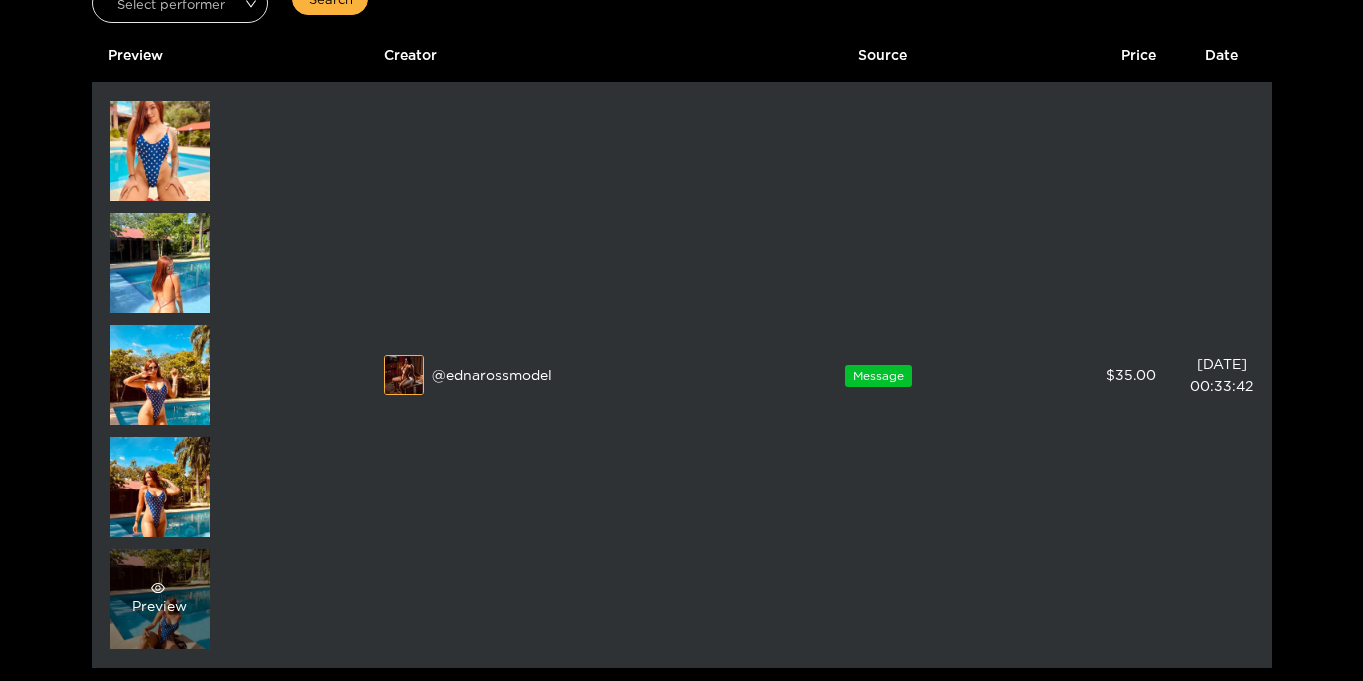 click on "Preview" at bounding box center (159, 599) 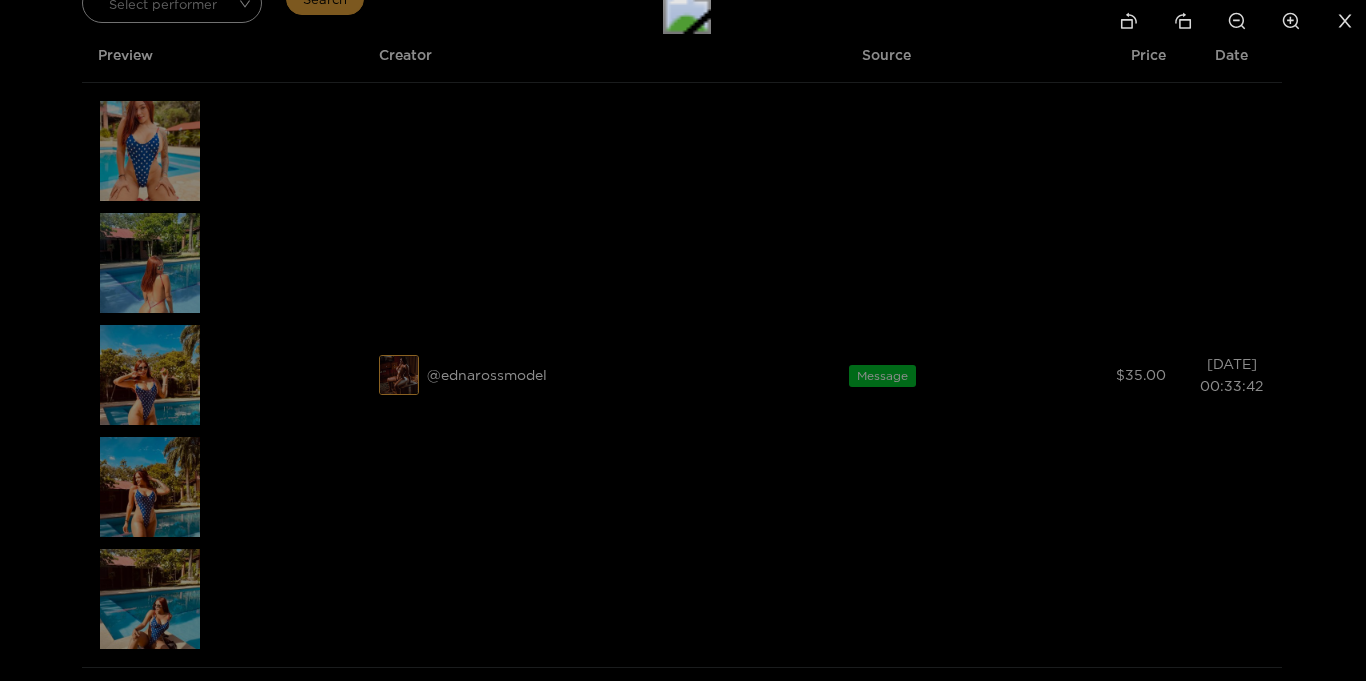 drag, startPoint x: 783, startPoint y: 519, endPoint x: 797, endPoint y: 98, distance: 421.23273 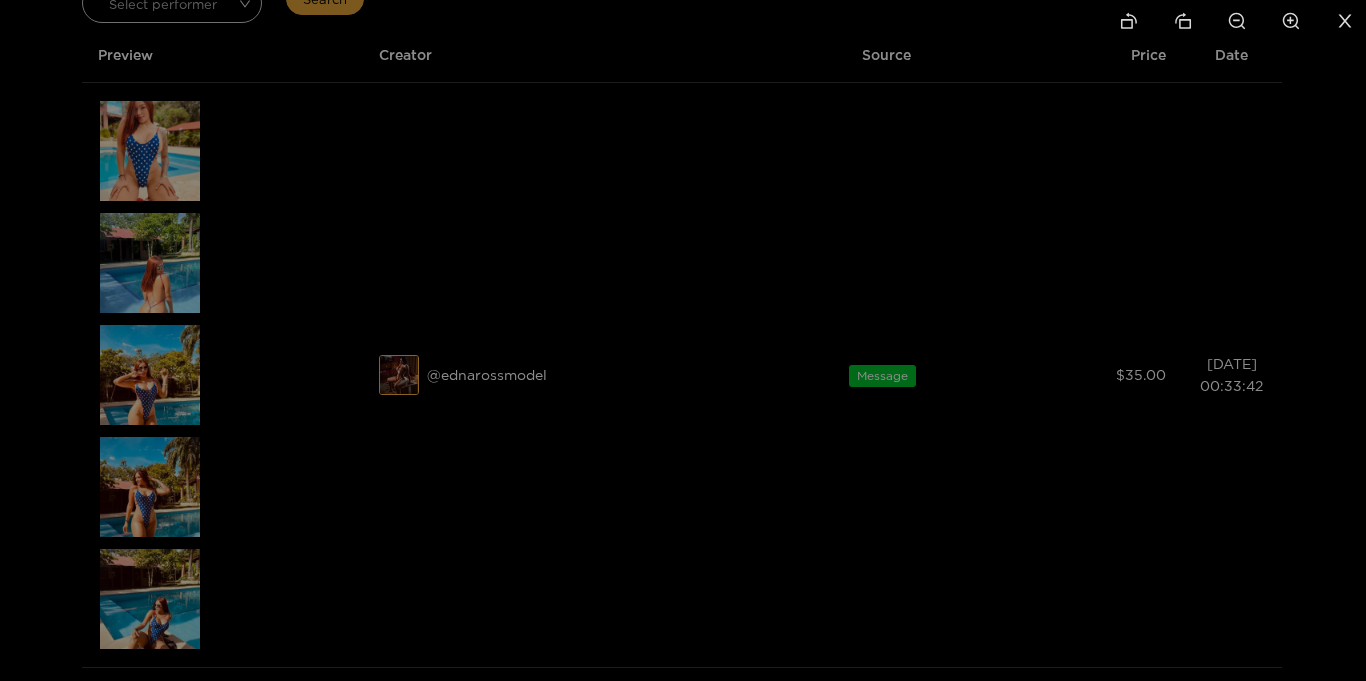 drag, startPoint x: 738, startPoint y: 441, endPoint x: 740, endPoint y: 160, distance: 281.0071 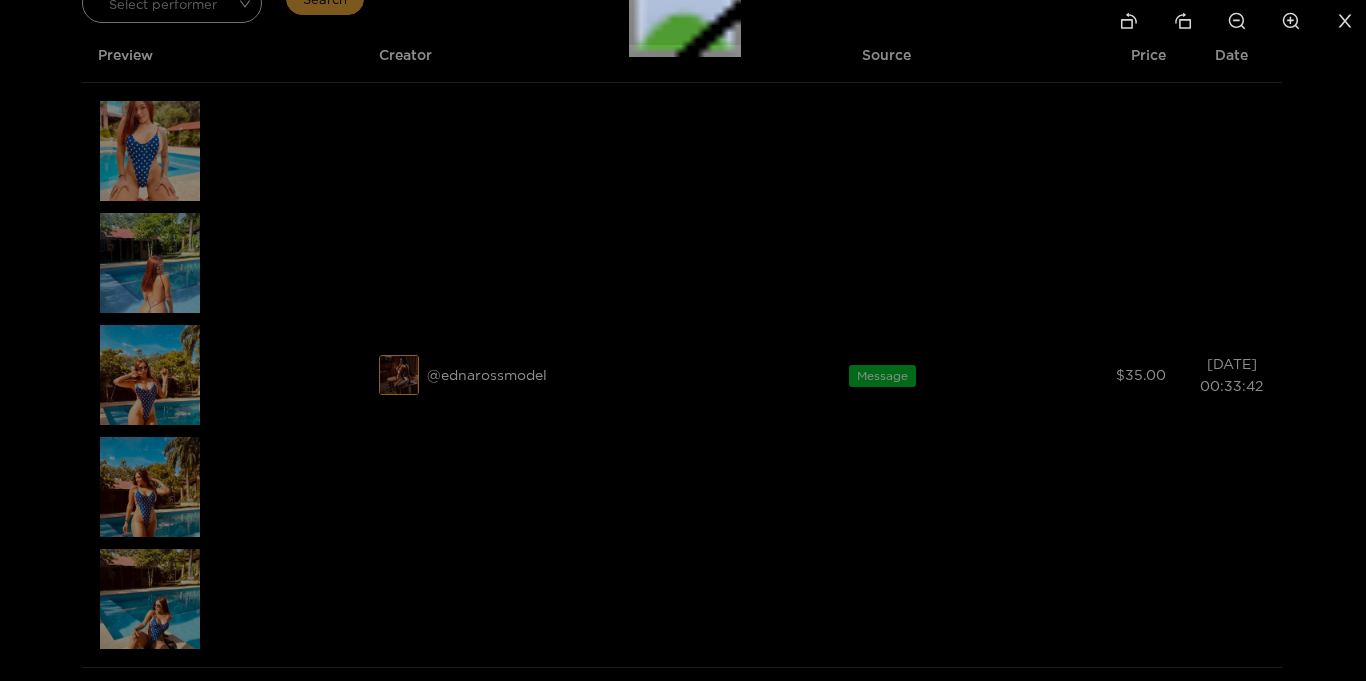 drag, startPoint x: 766, startPoint y: 119, endPoint x: 745, endPoint y: -55, distance: 175.26266 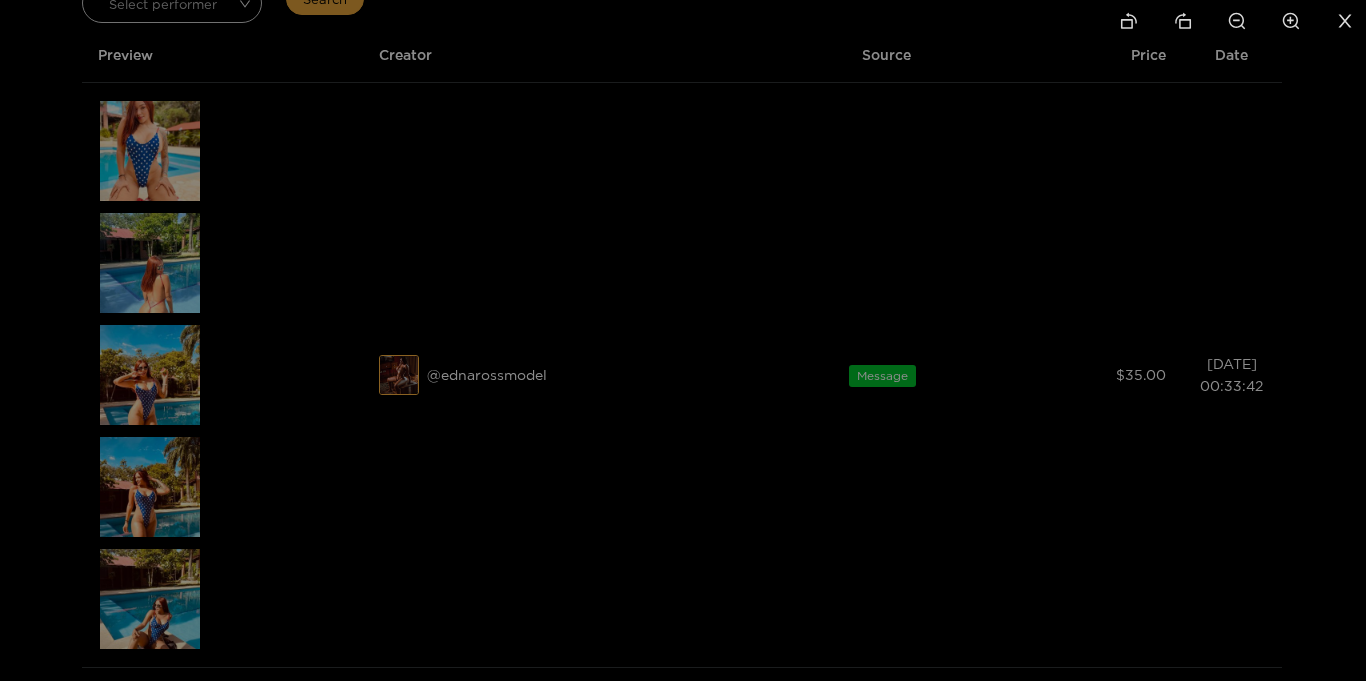 drag, startPoint x: 847, startPoint y: 382, endPoint x: 761, endPoint y: -87, distance: 476.81967 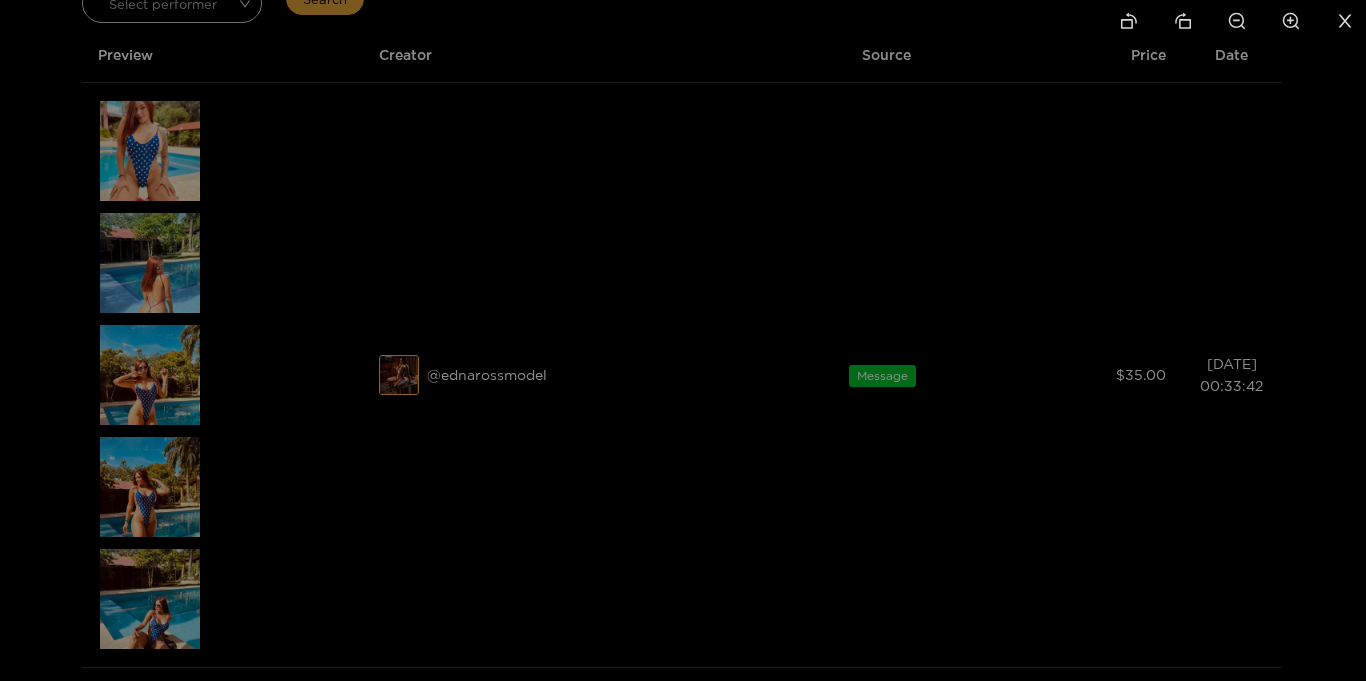 drag, startPoint x: 745, startPoint y: 354, endPoint x: 800, endPoint y: -87, distance: 444.41647 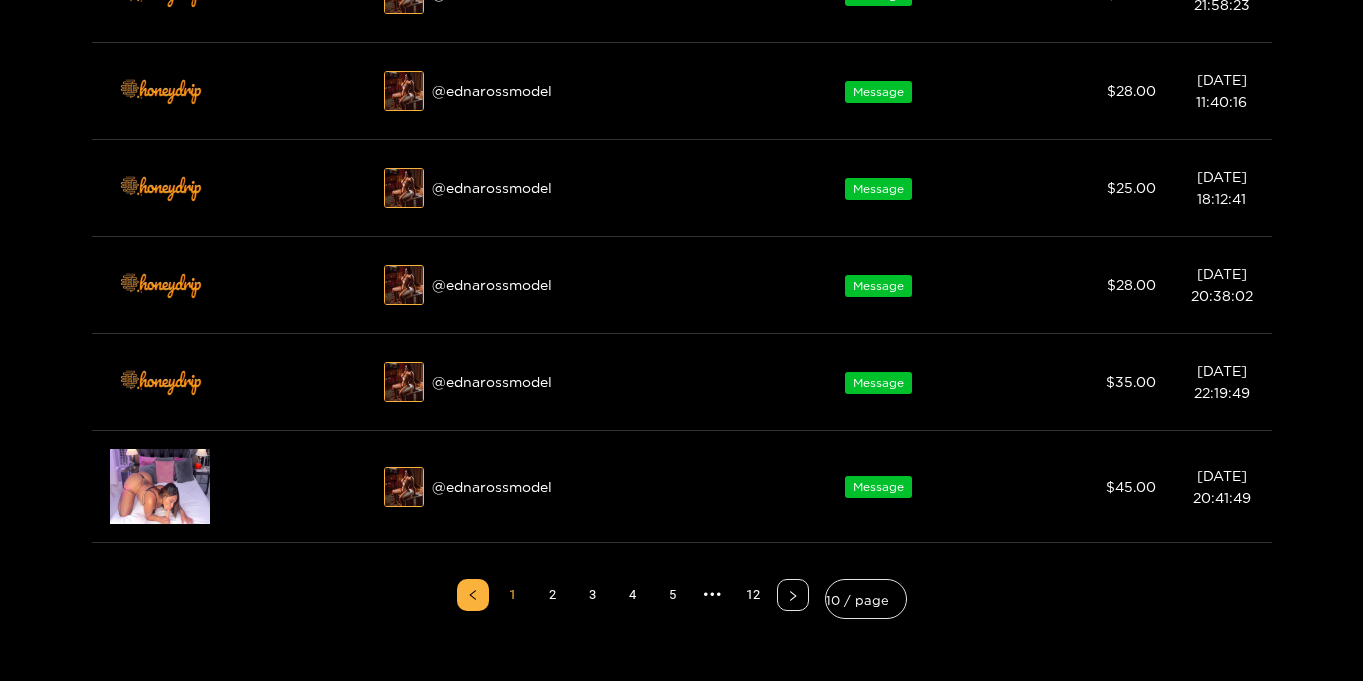 scroll, scrollTop: 1257, scrollLeft: 0, axis: vertical 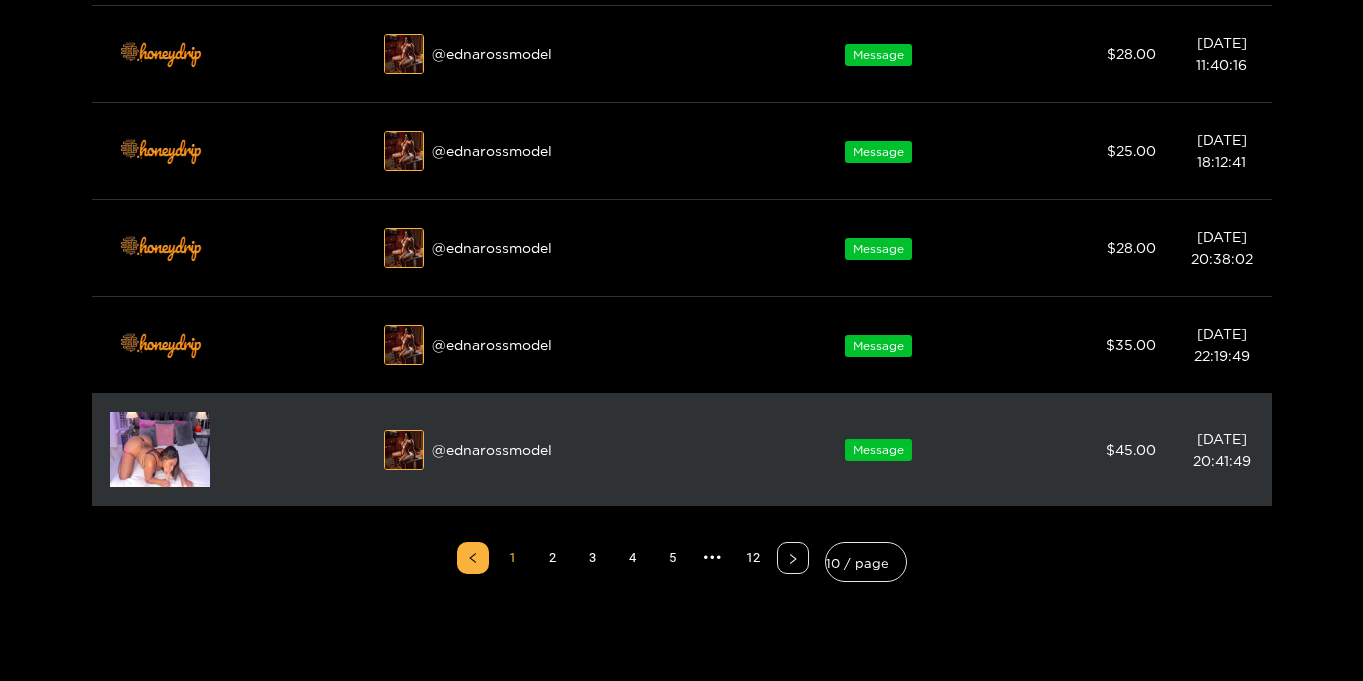 click at bounding box center [160, 449] 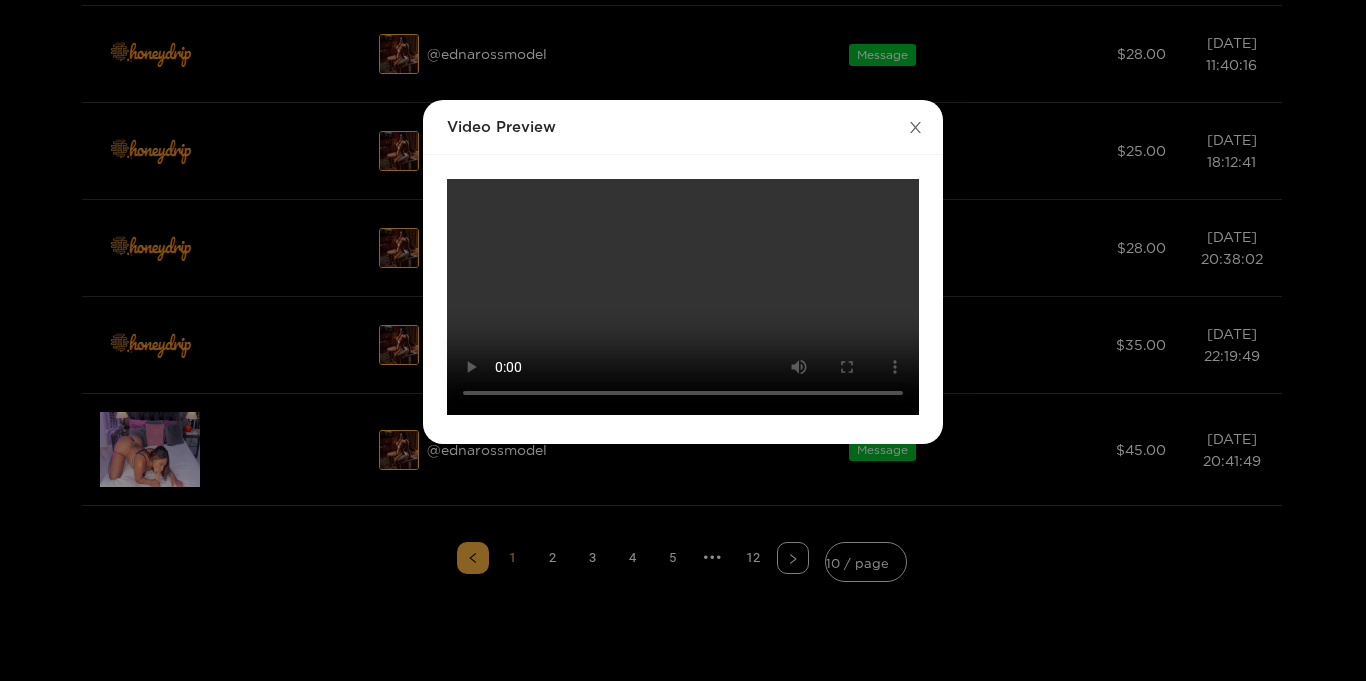 click 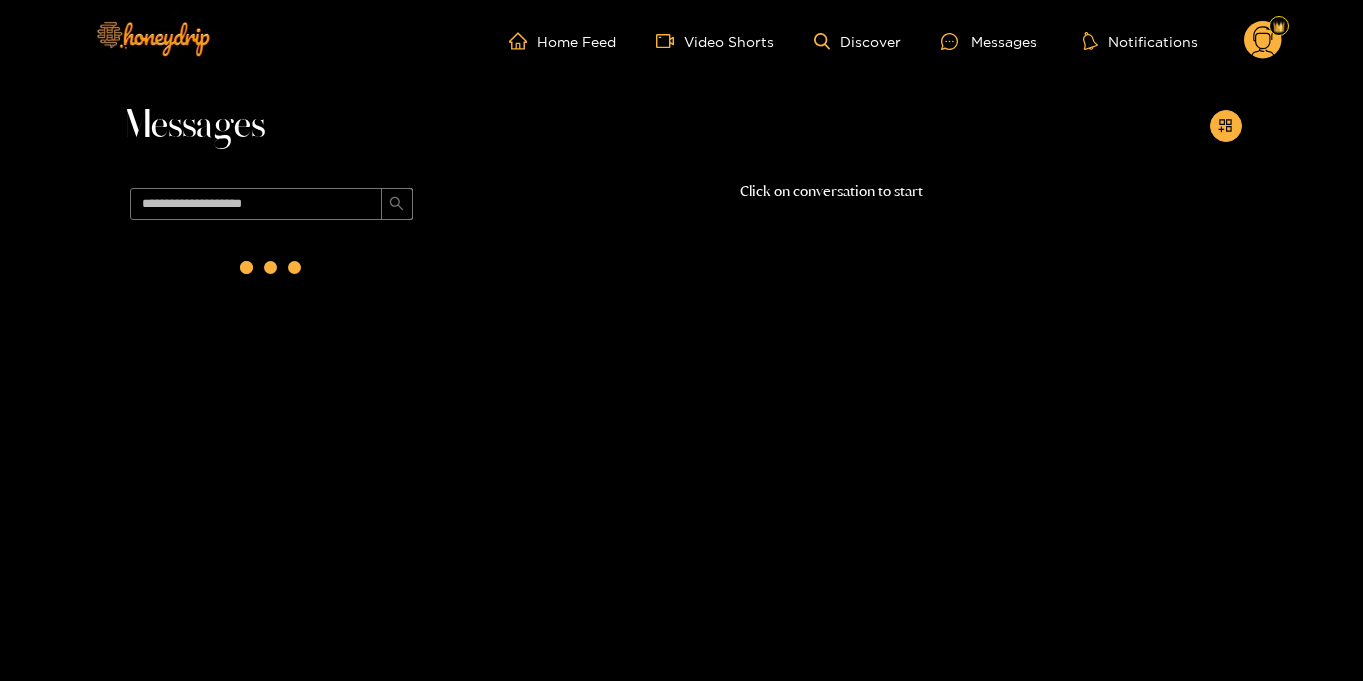 scroll, scrollTop: 0, scrollLeft: 0, axis: both 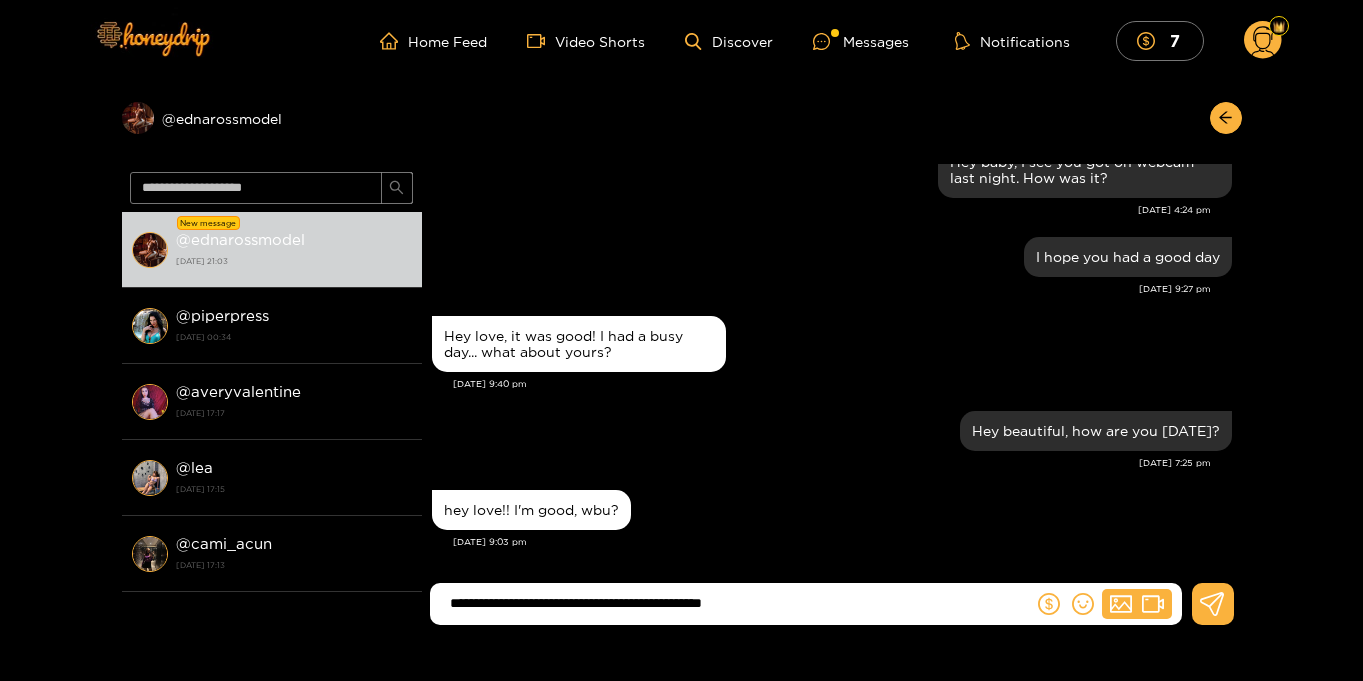 type on "**********" 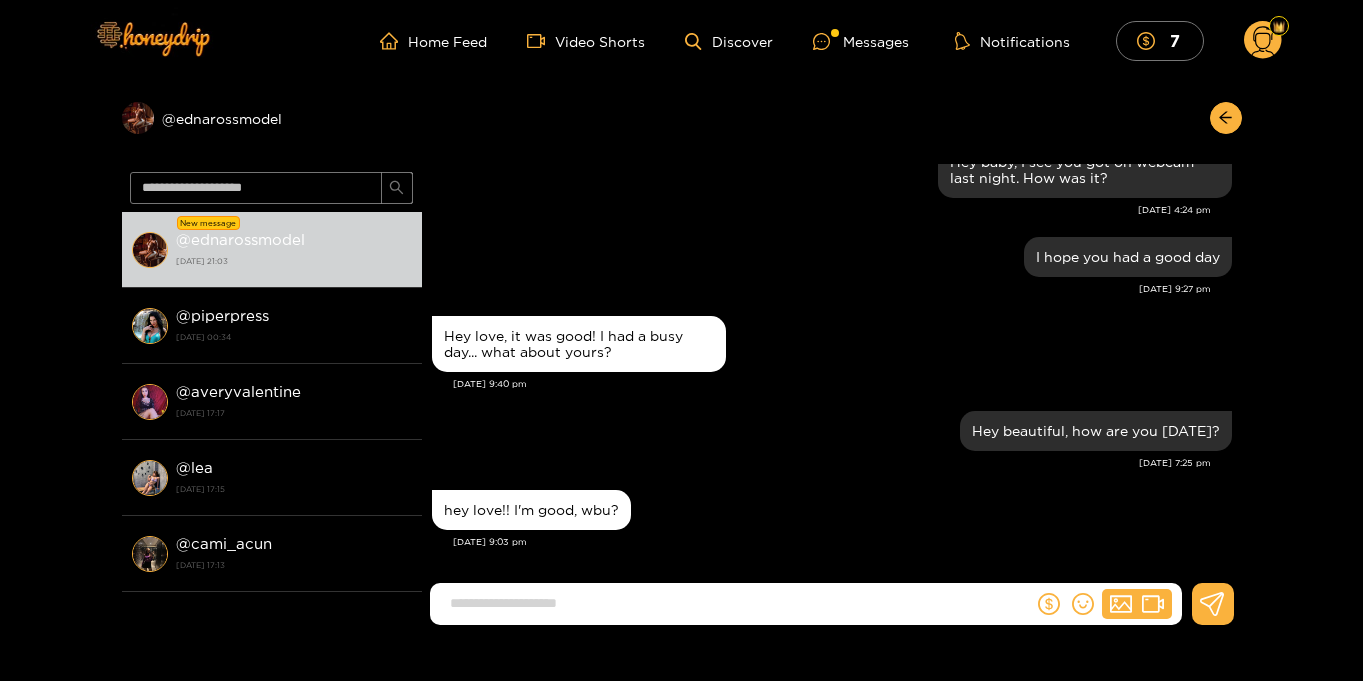 scroll, scrollTop: 1908, scrollLeft: 0, axis: vertical 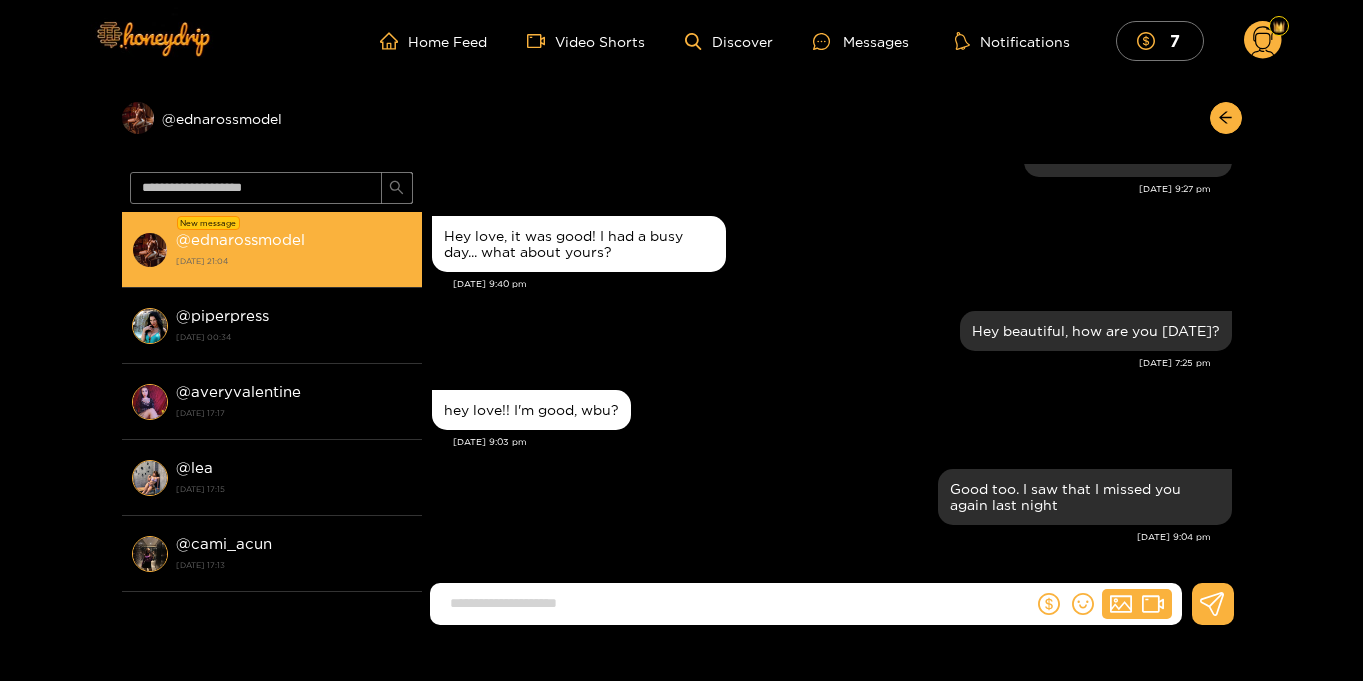 click on "@ ednarossmodel 9 July 2025 21:04" at bounding box center (294, 249) 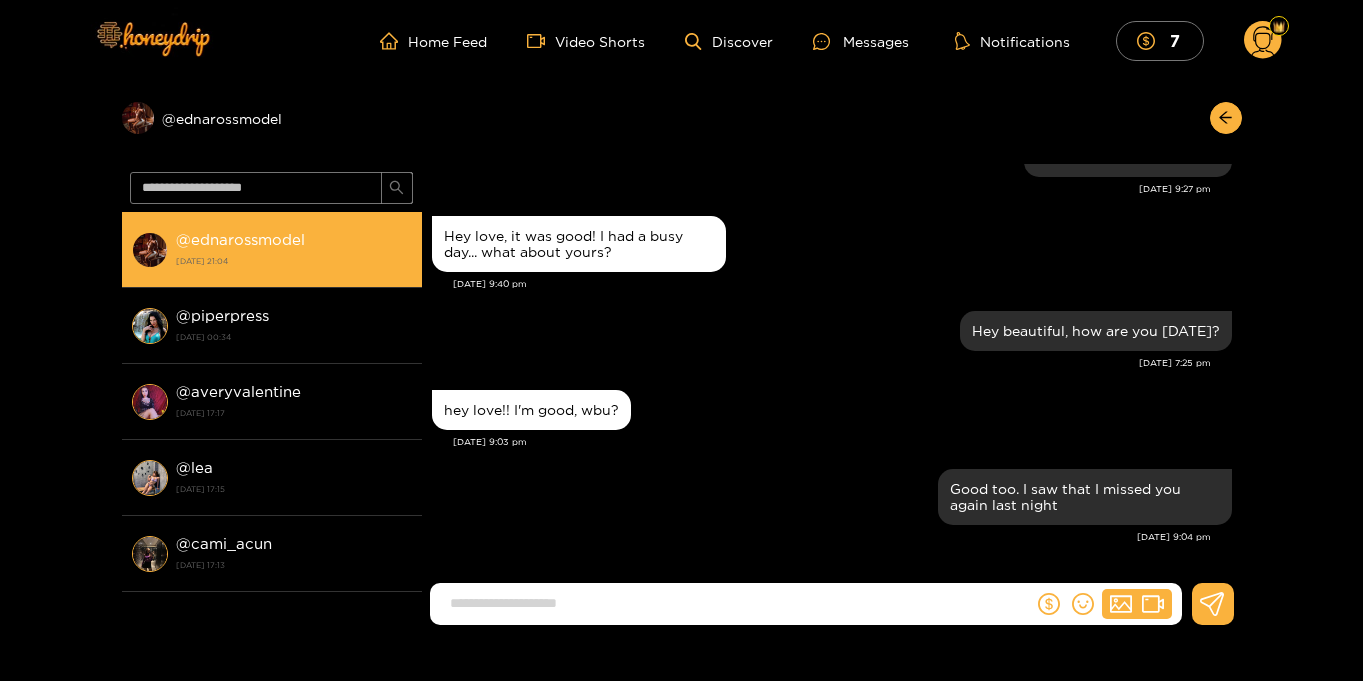 scroll, scrollTop: 1750, scrollLeft: 0, axis: vertical 